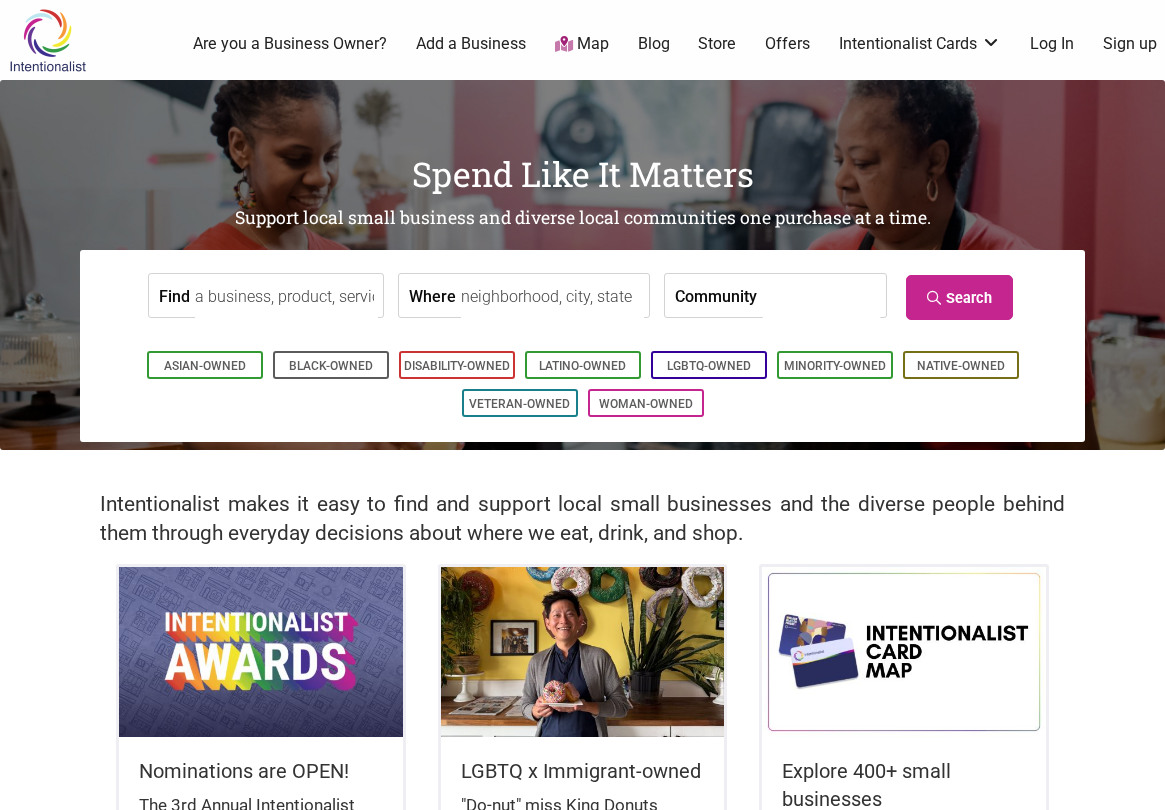 scroll, scrollTop: 0, scrollLeft: 0, axis: both 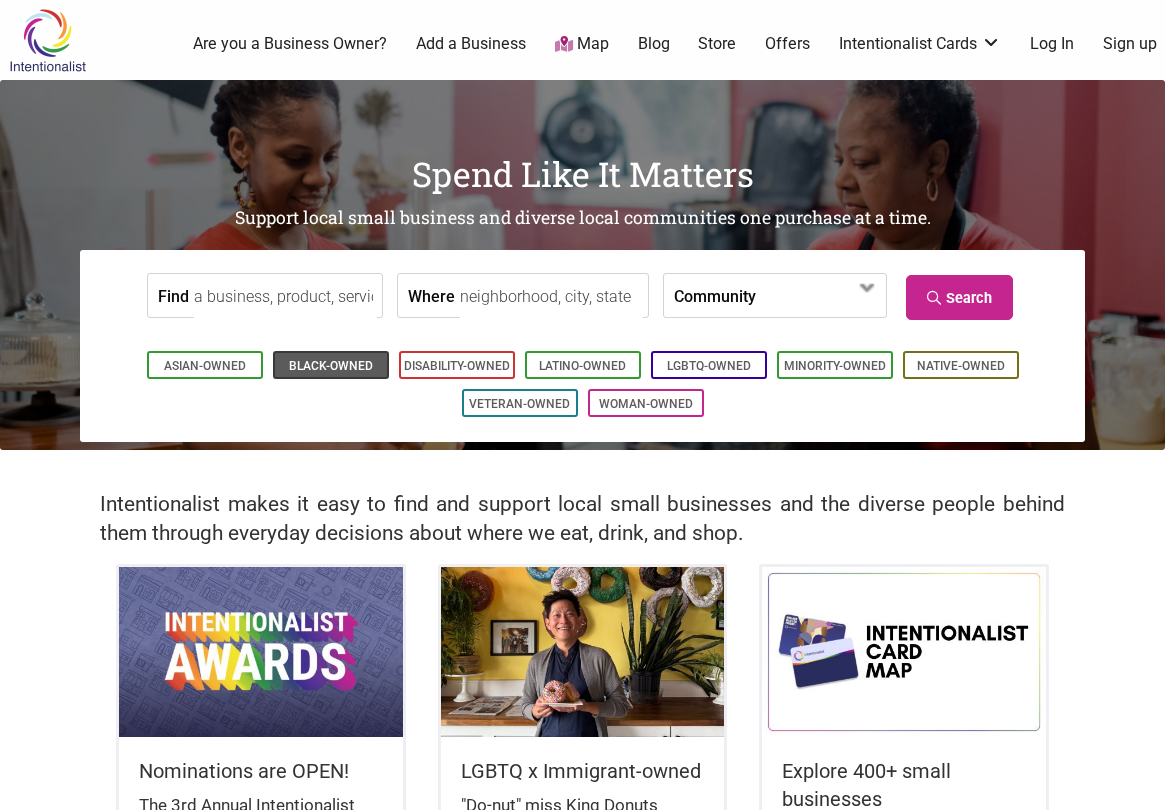 click on "Black-Owned" at bounding box center (331, 366) 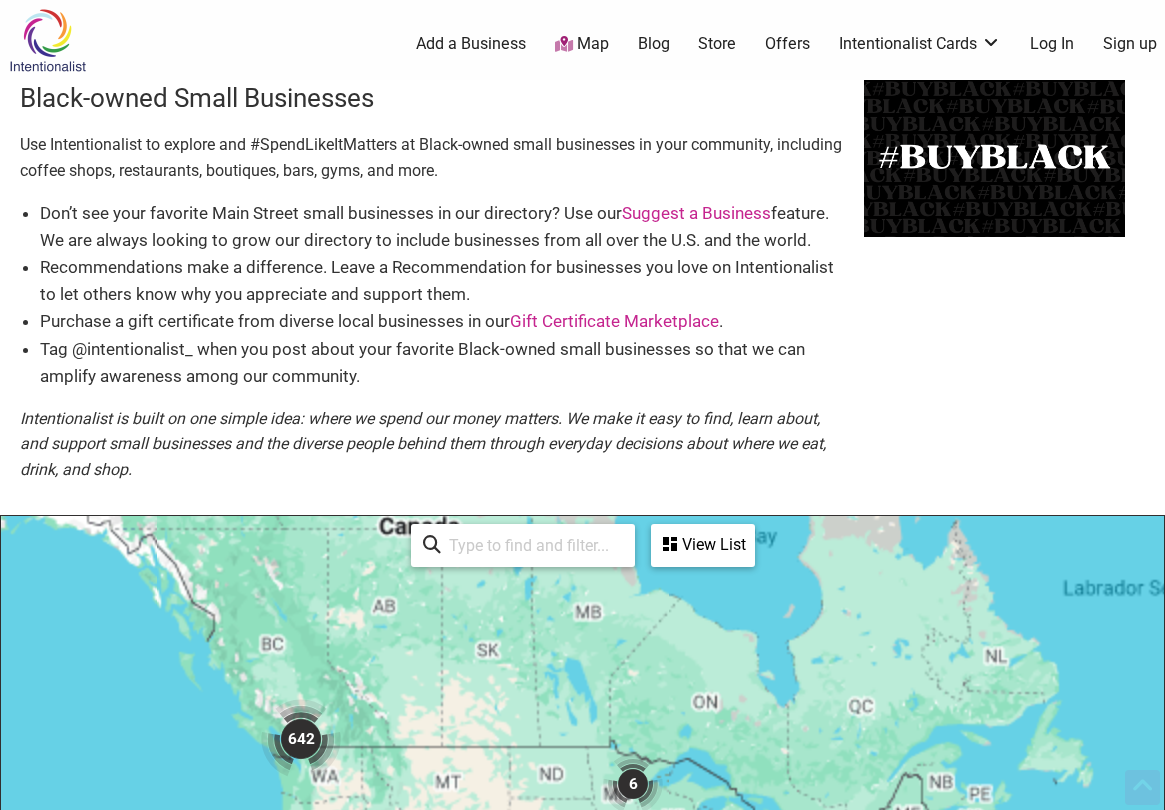 scroll, scrollTop: 600, scrollLeft: 0, axis: vertical 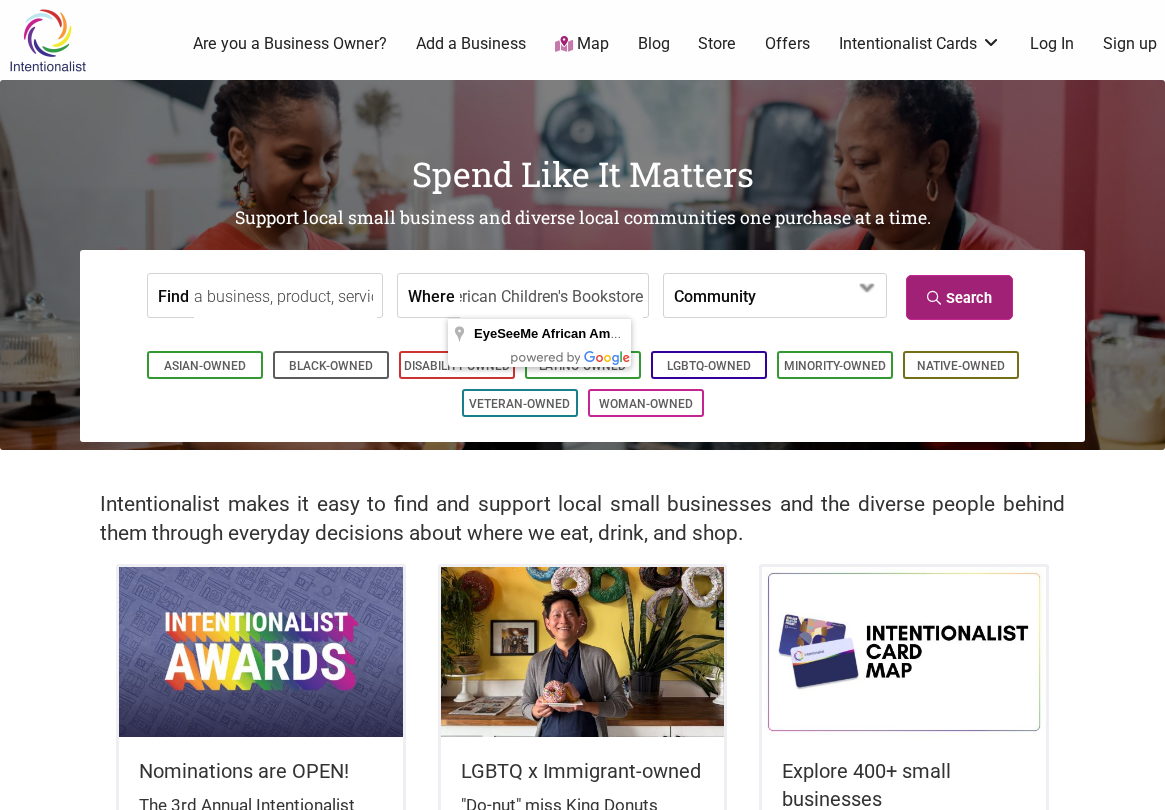 type on "EyeSeeMe African American Children's Bookstore" 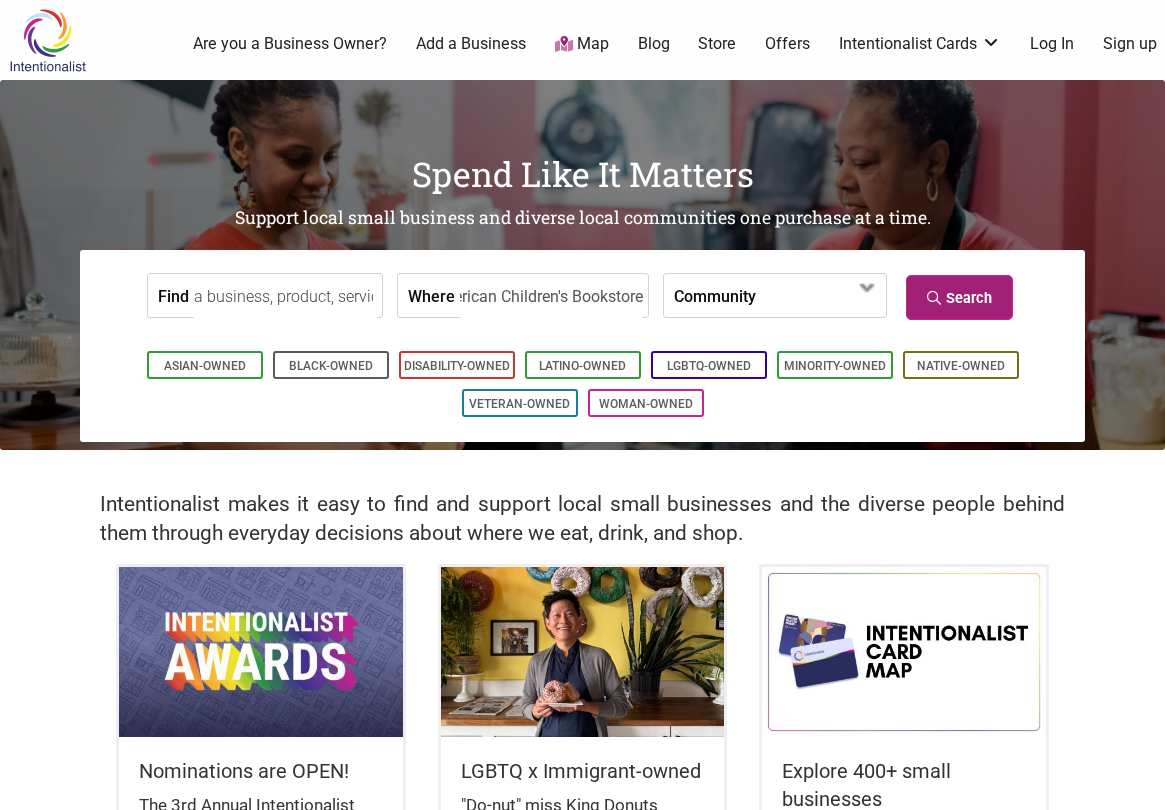 scroll, scrollTop: 0, scrollLeft: 0, axis: both 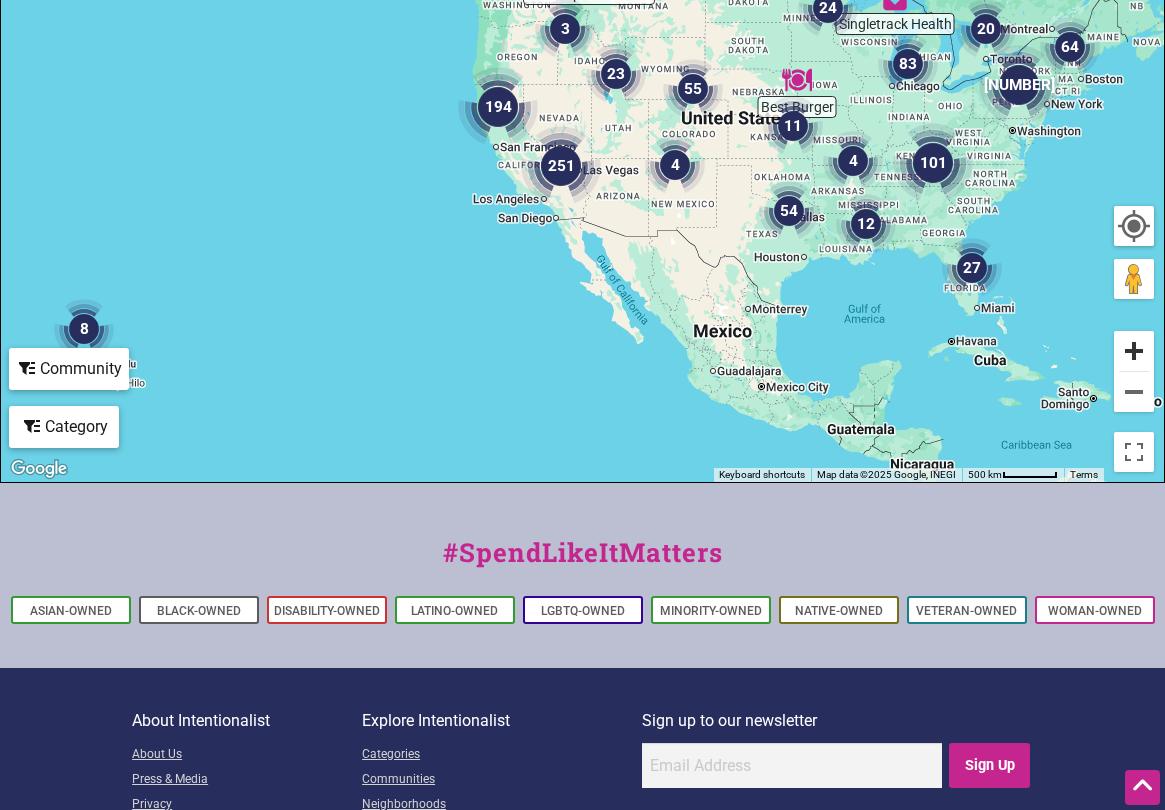 click at bounding box center (1134, 351) 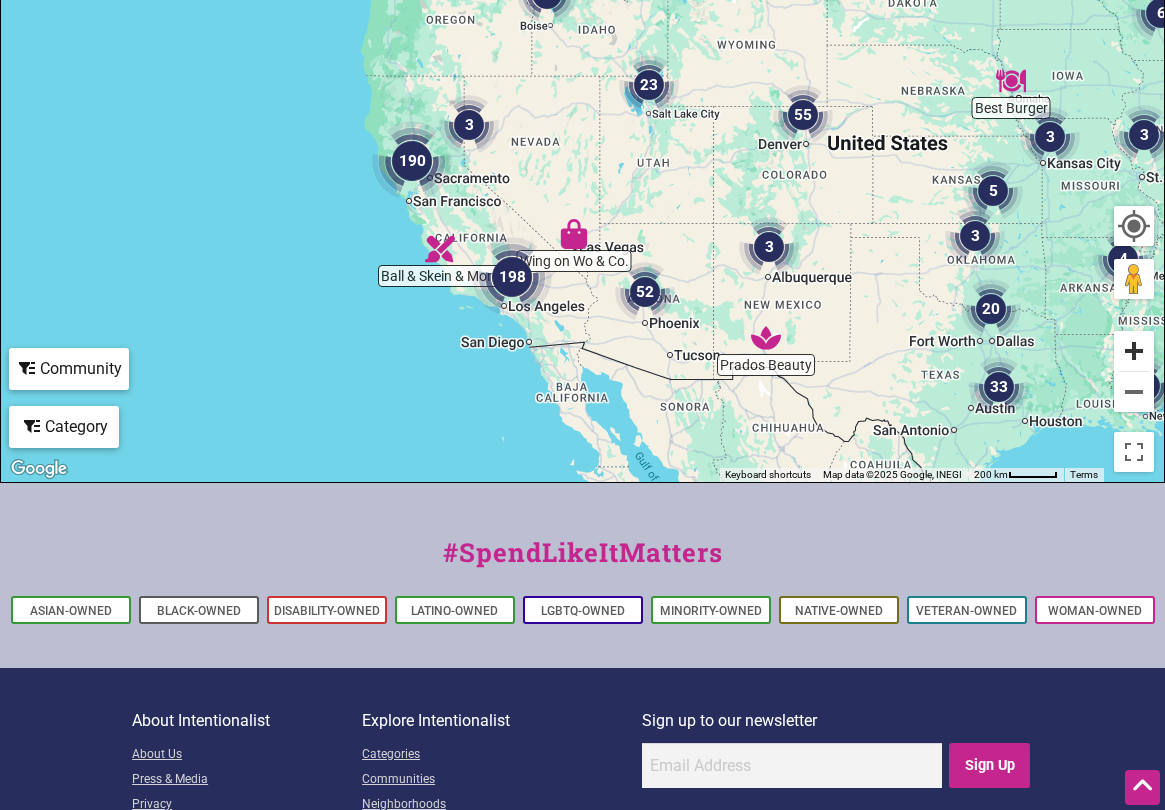 scroll, scrollTop: 749, scrollLeft: 0, axis: vertical 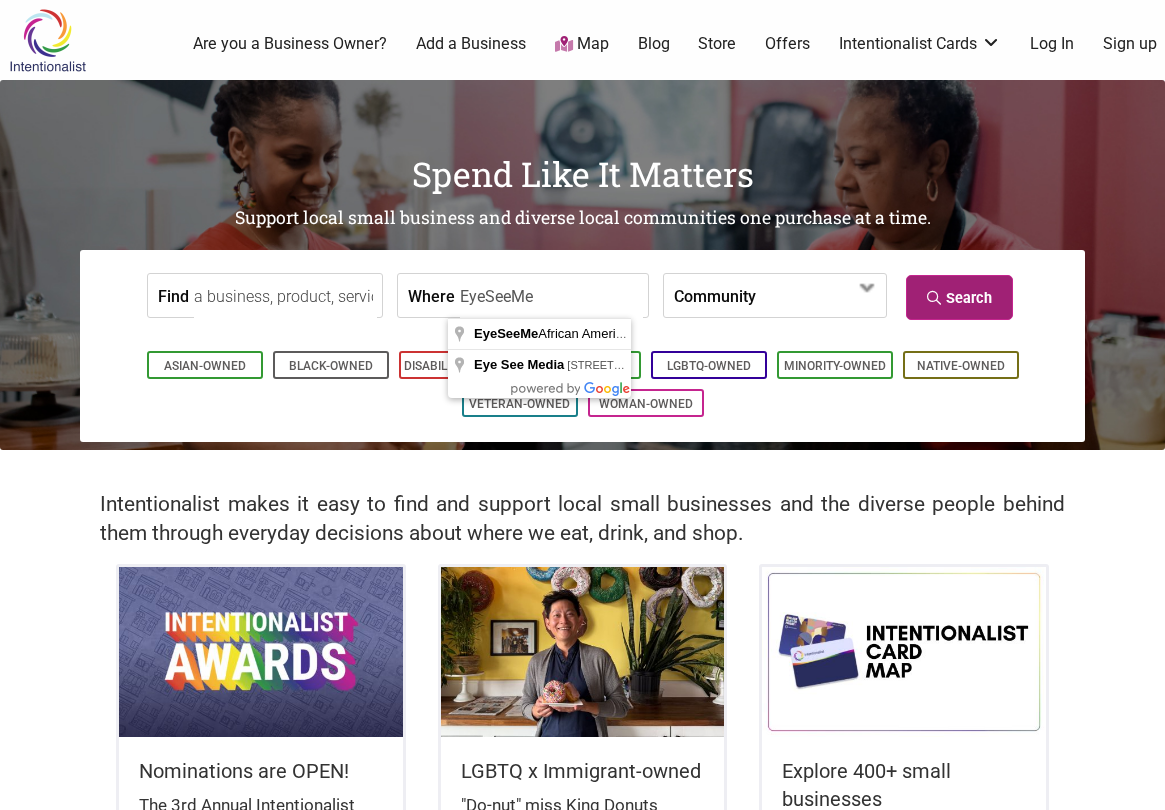 type on "EyeSeeMe" 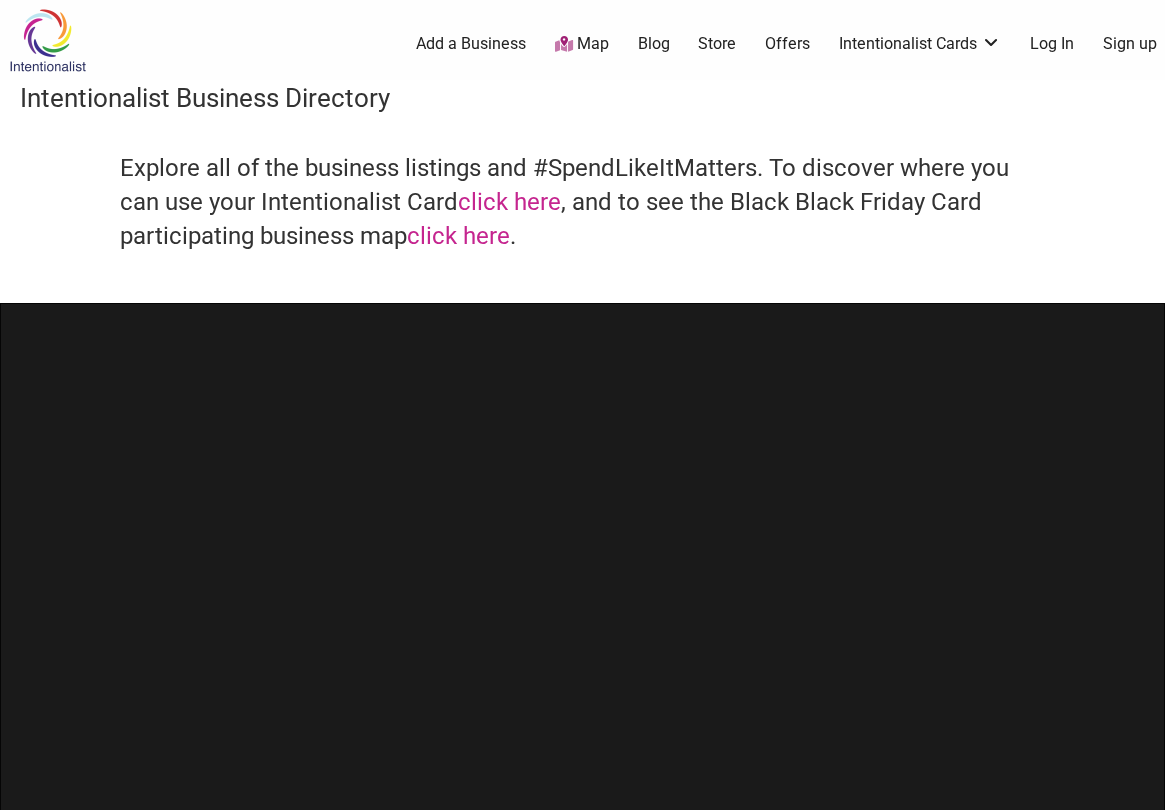 scroll, scrollTop: 0, scrollLeft: 0, axis: both 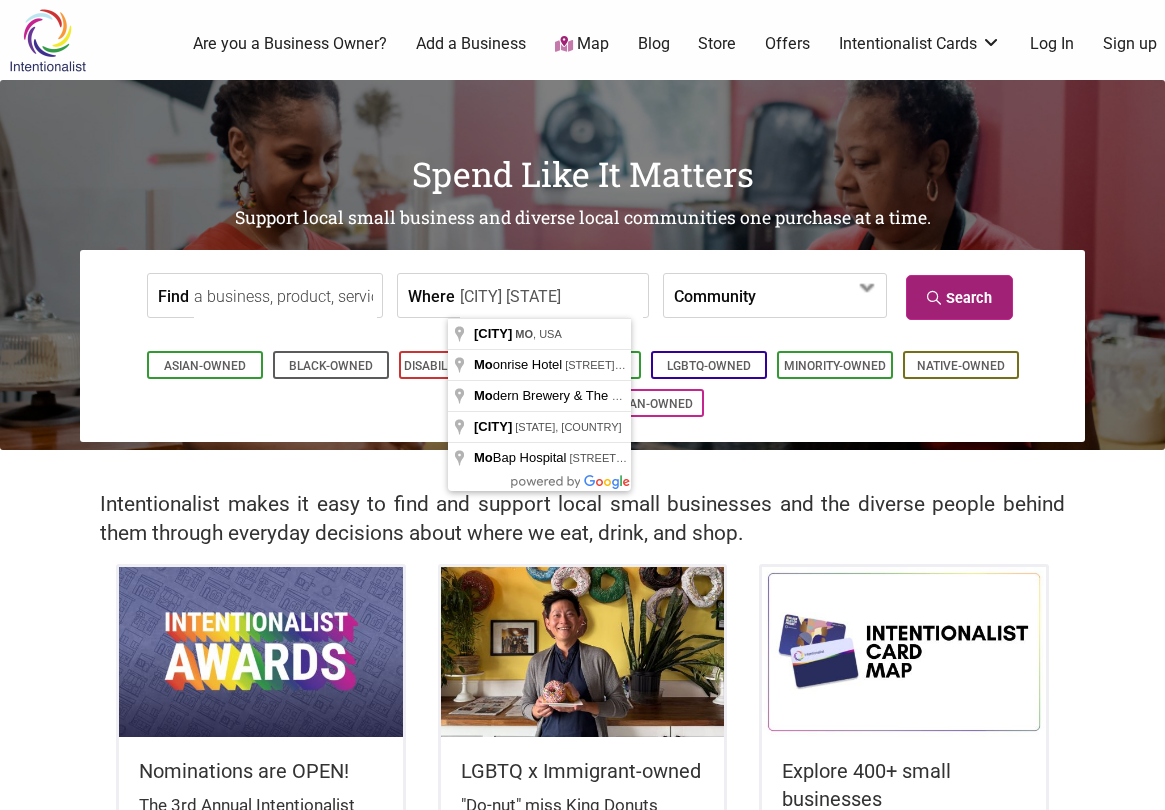 type on "[CITY] [STATE]" 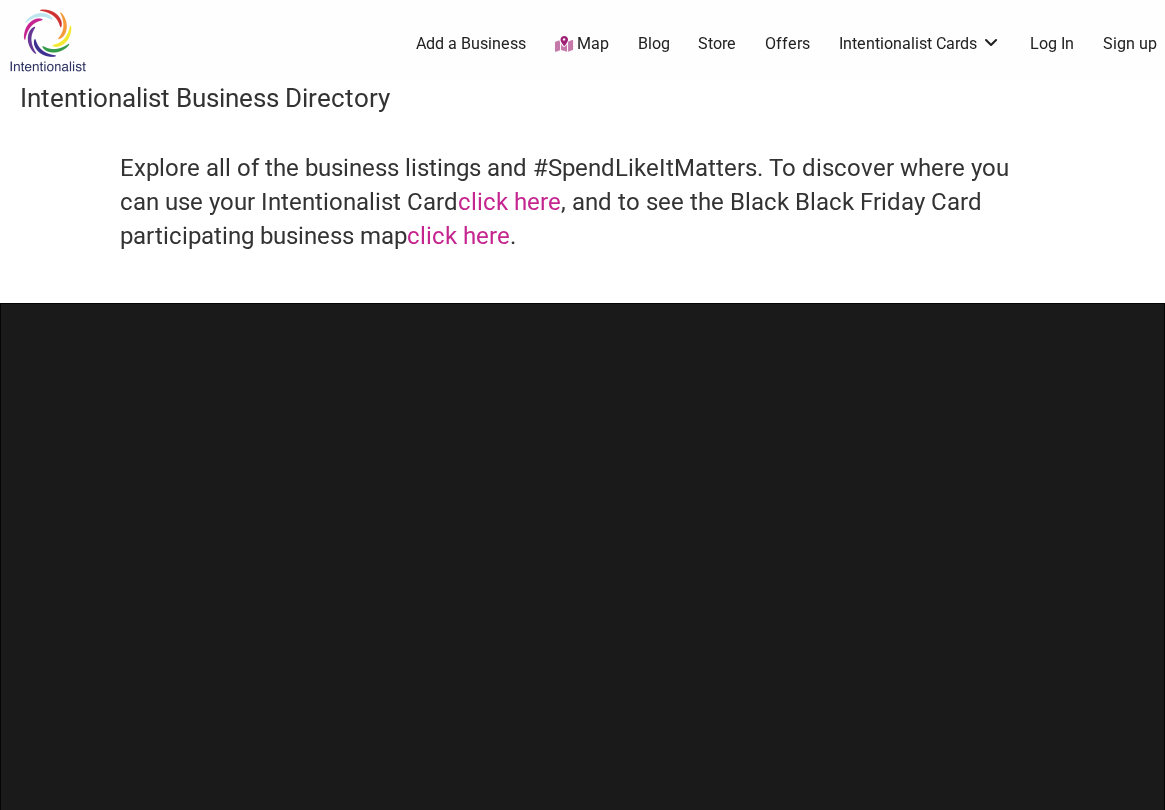 scroll, scrollTop: 0, scrollLeft: 0, axis: both 